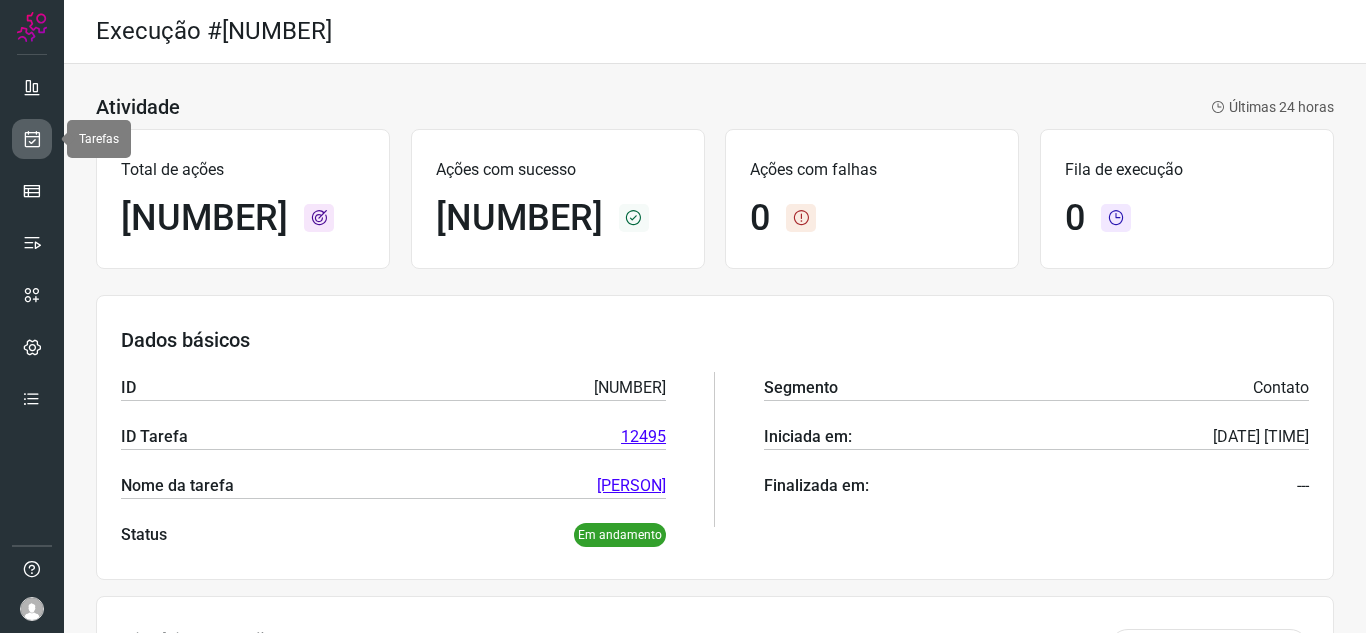 scroll, scrollTop: 0, scrollLeft: 0, axis: both 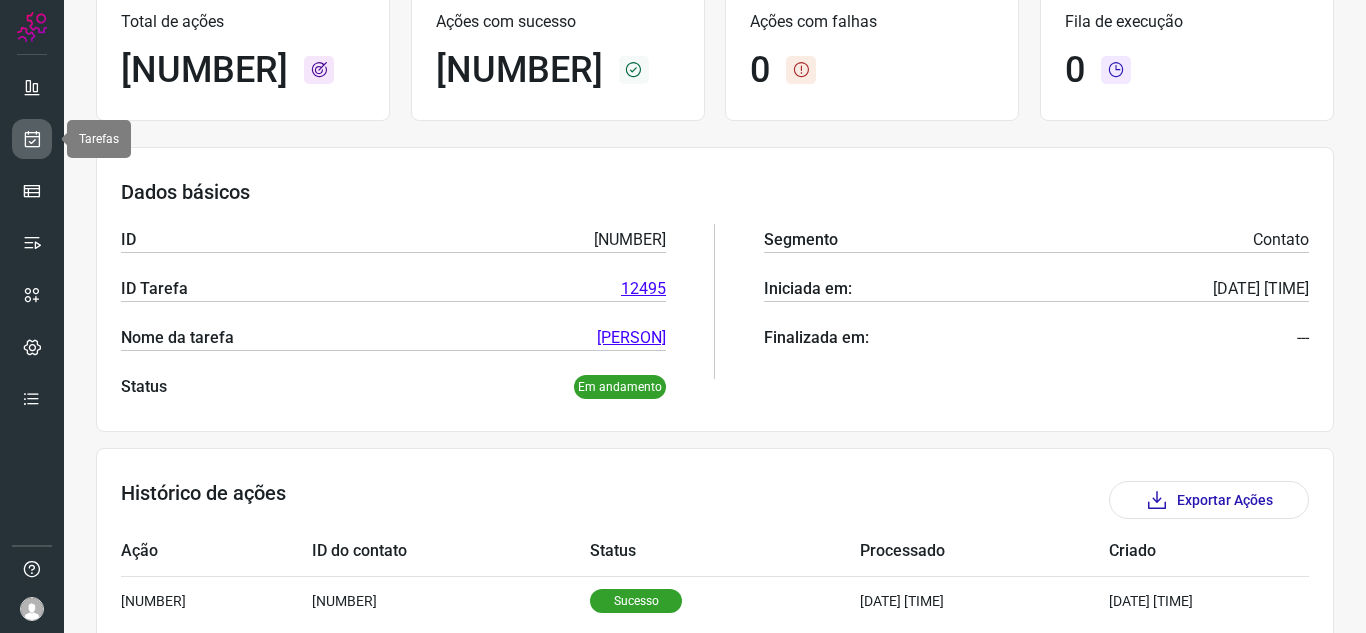 click at bounding box center [32, 139] 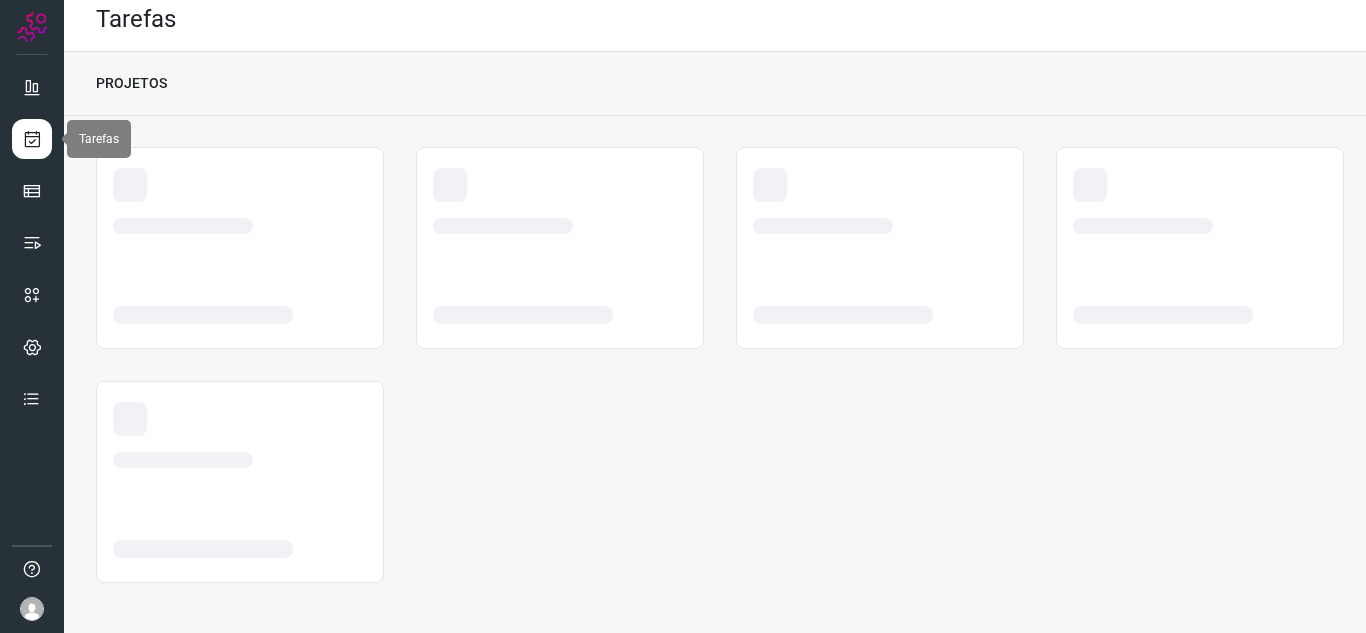 scroll, scrollTop: 12, scrollLeft: 0, axis: vertical 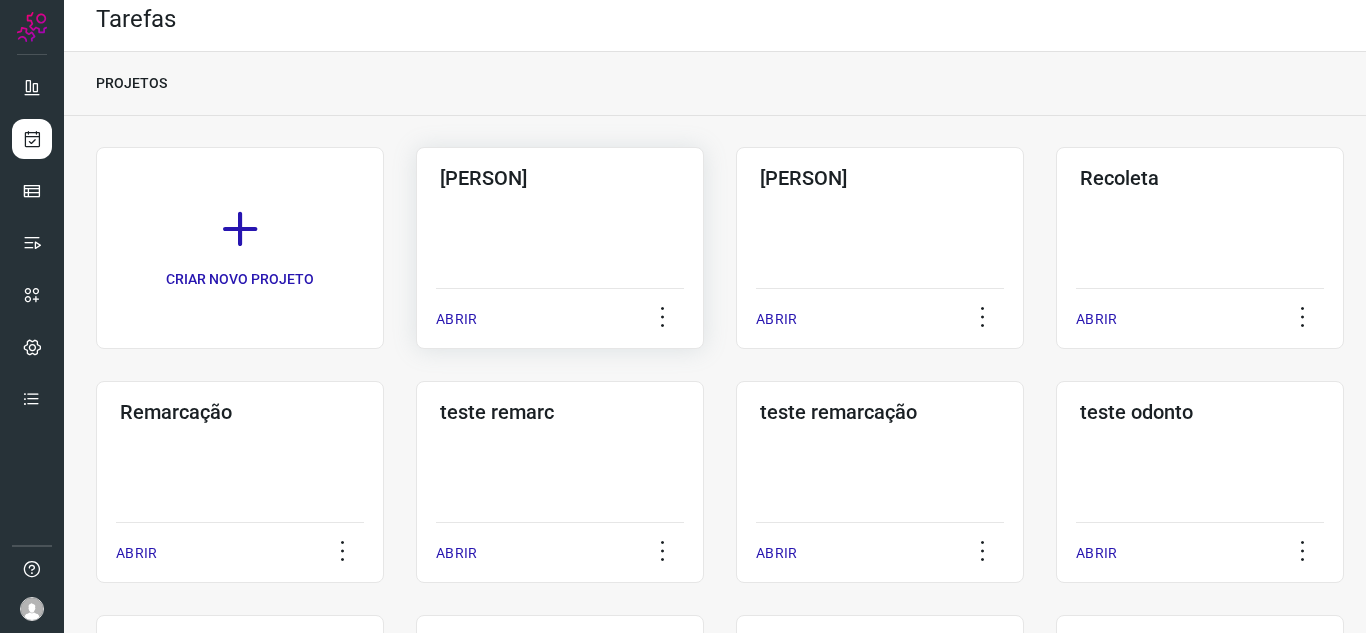 click on "ABRIR" at bounding box center [456, 319] 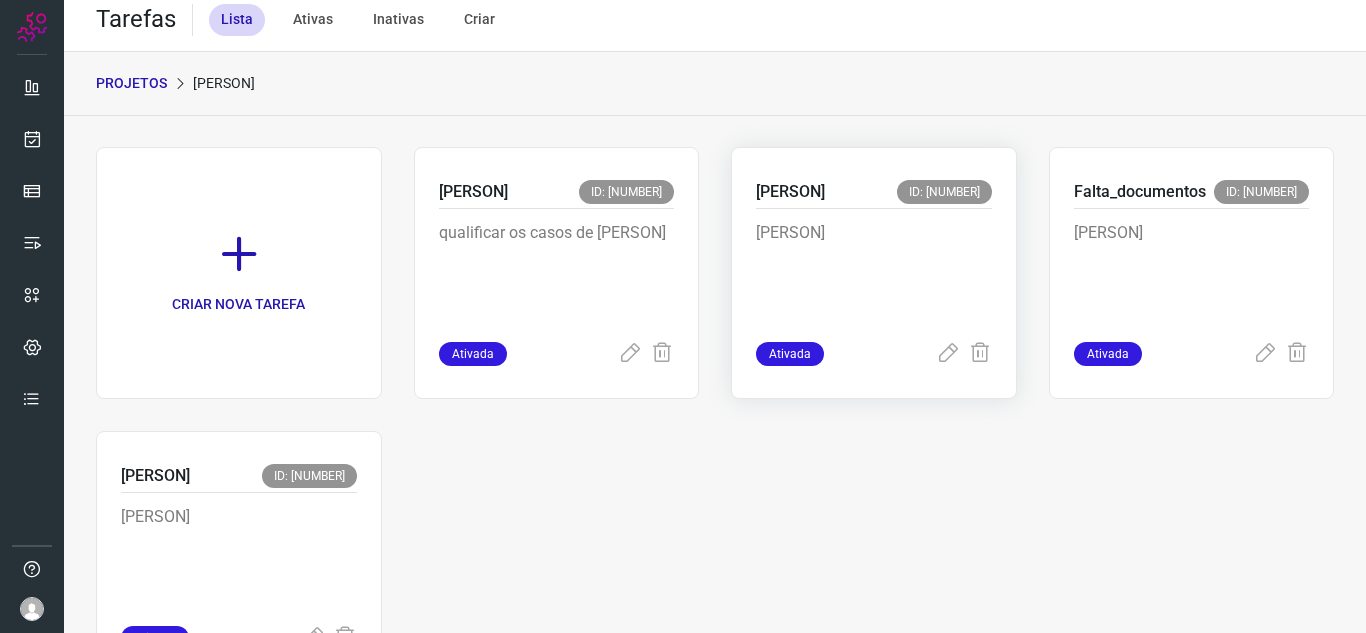 click on "Ativada" at bounding box center (874, 354) 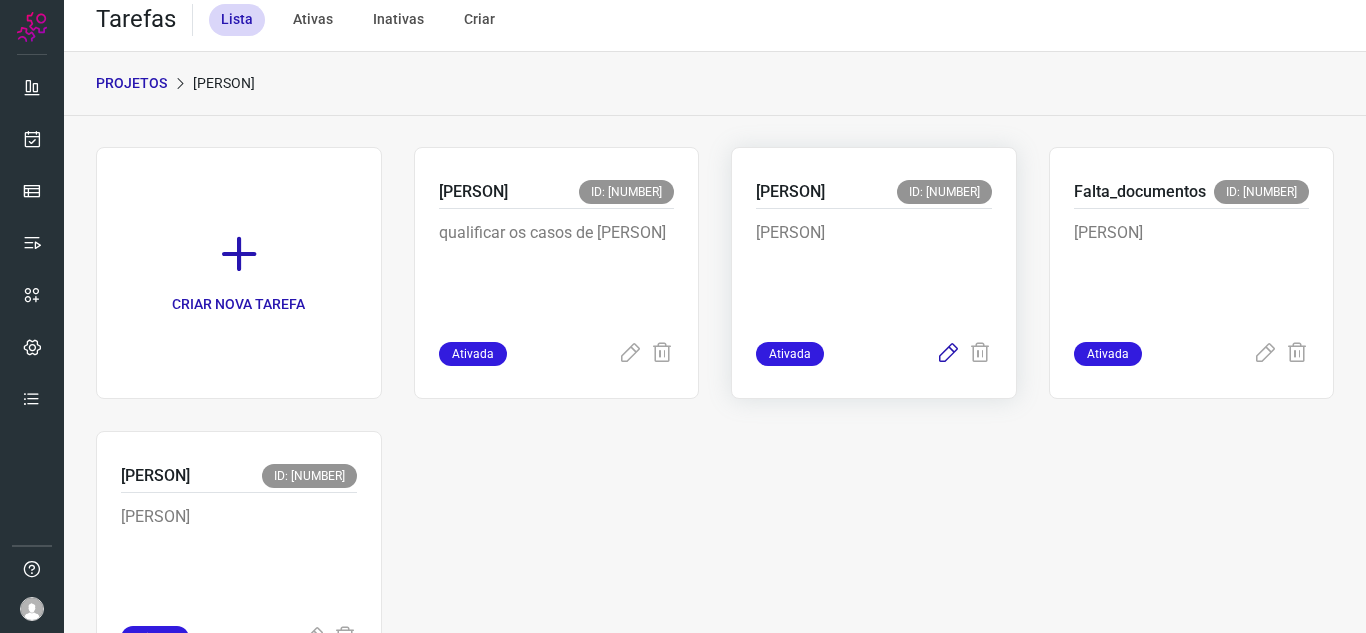click at bounding box center [948, 354] 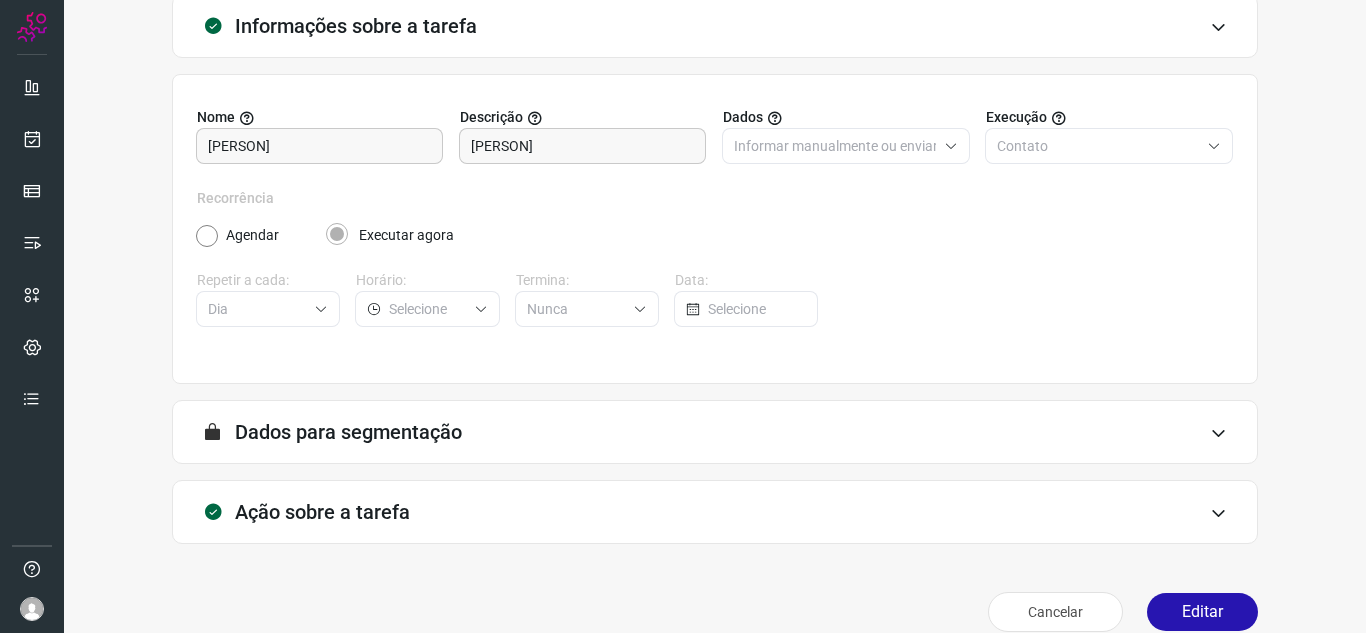 scroll, scrollTop: 148, scrollLeft: 0, axis: vertical 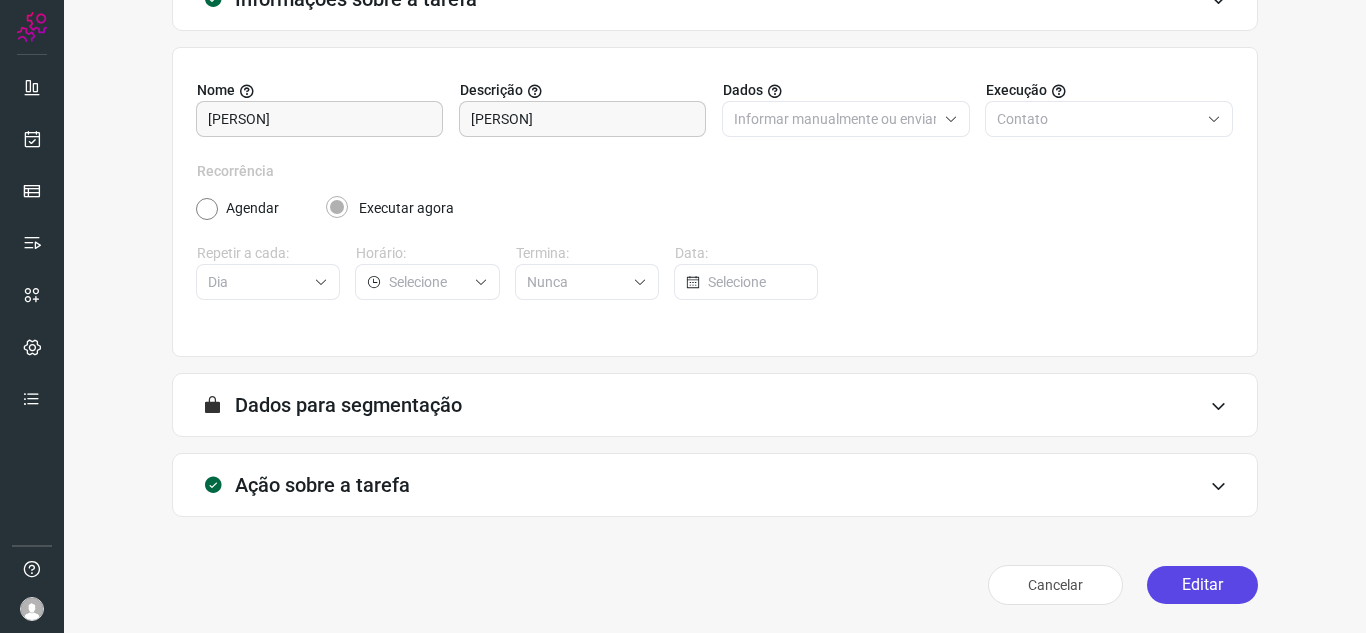 click on "Editar" at bounding box center [1202, 585] 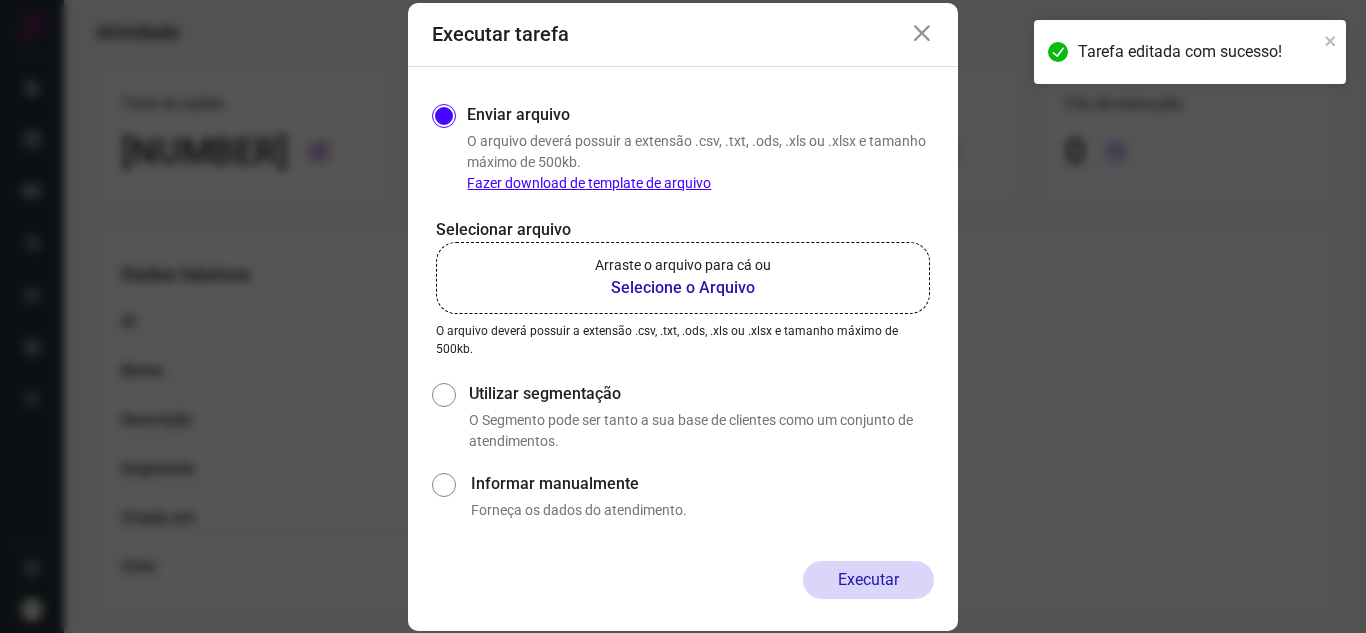 click on "Arraste o arquivo para cá ou" at bounding box center [683, 265] 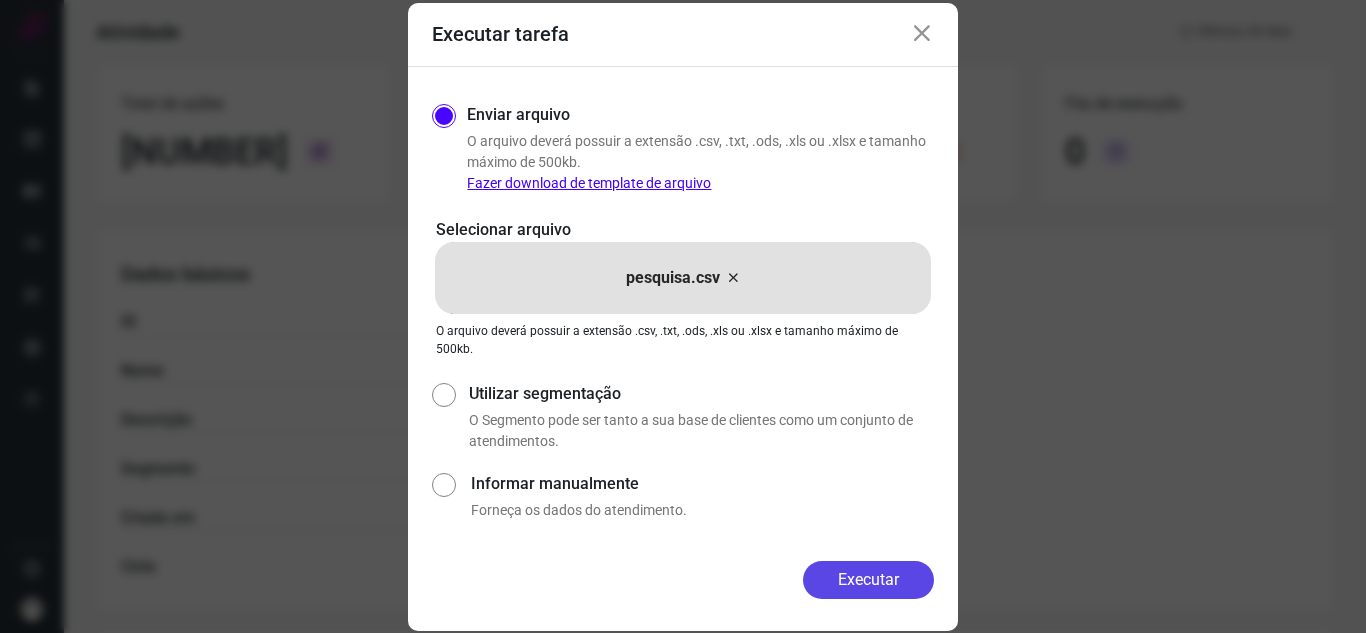 click on "Executar" at bounding box center (868, 580) 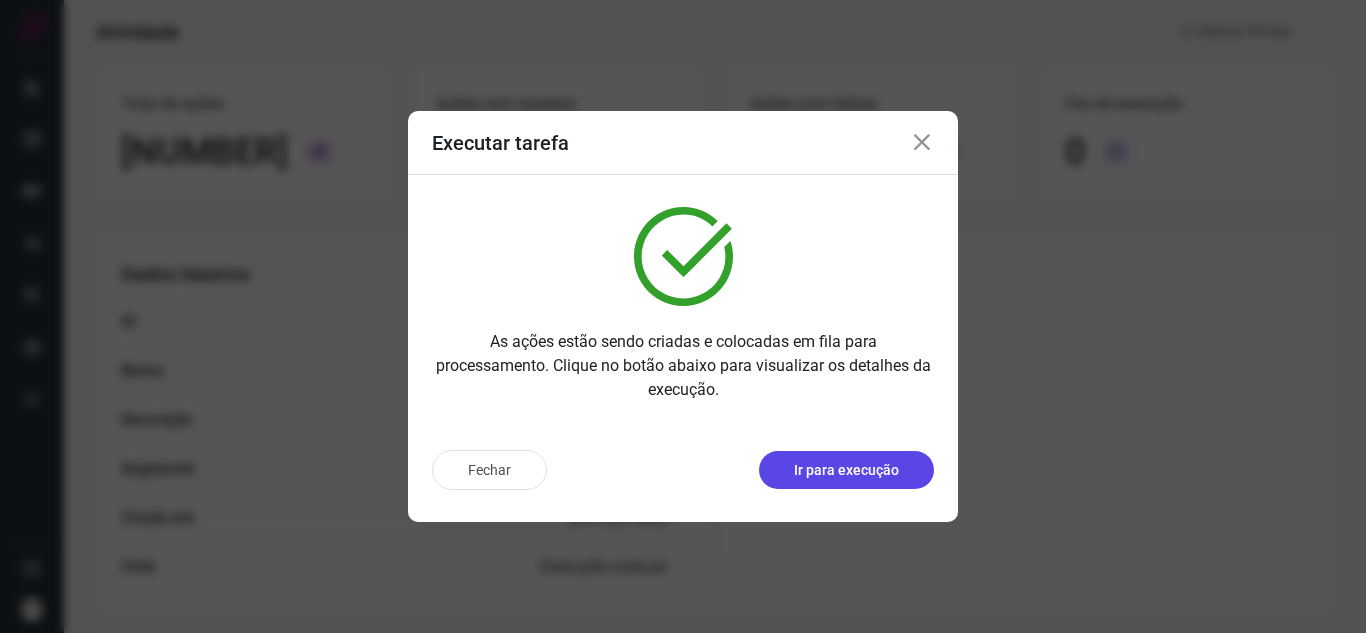 click on "Ir para execução" at bounding box center [846, 470] 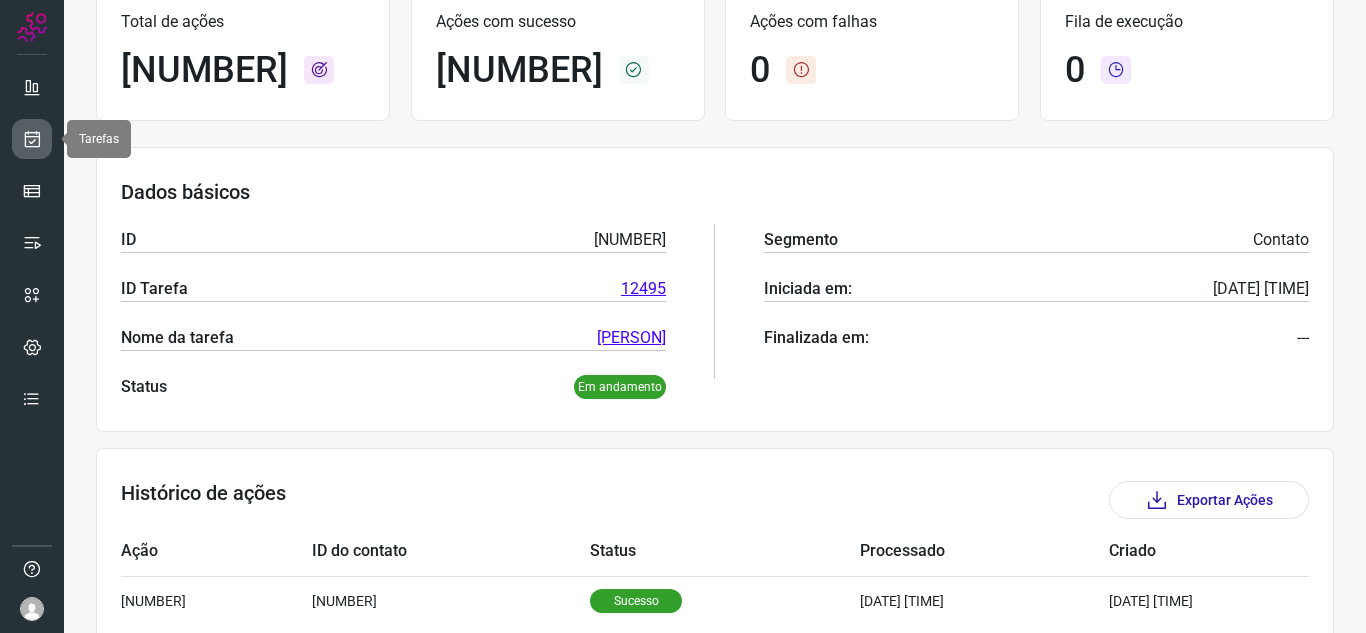 click at bounding box center [32, 139] 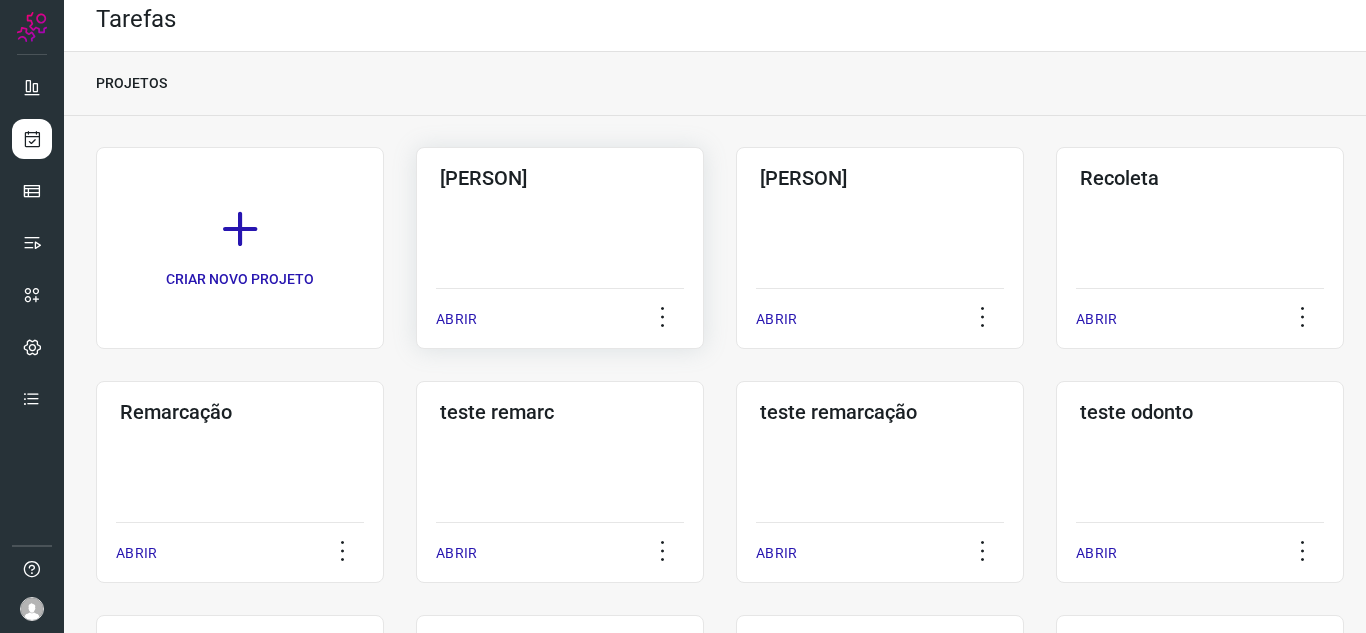 click on "ABRIR" at bounding box center (456, 319) 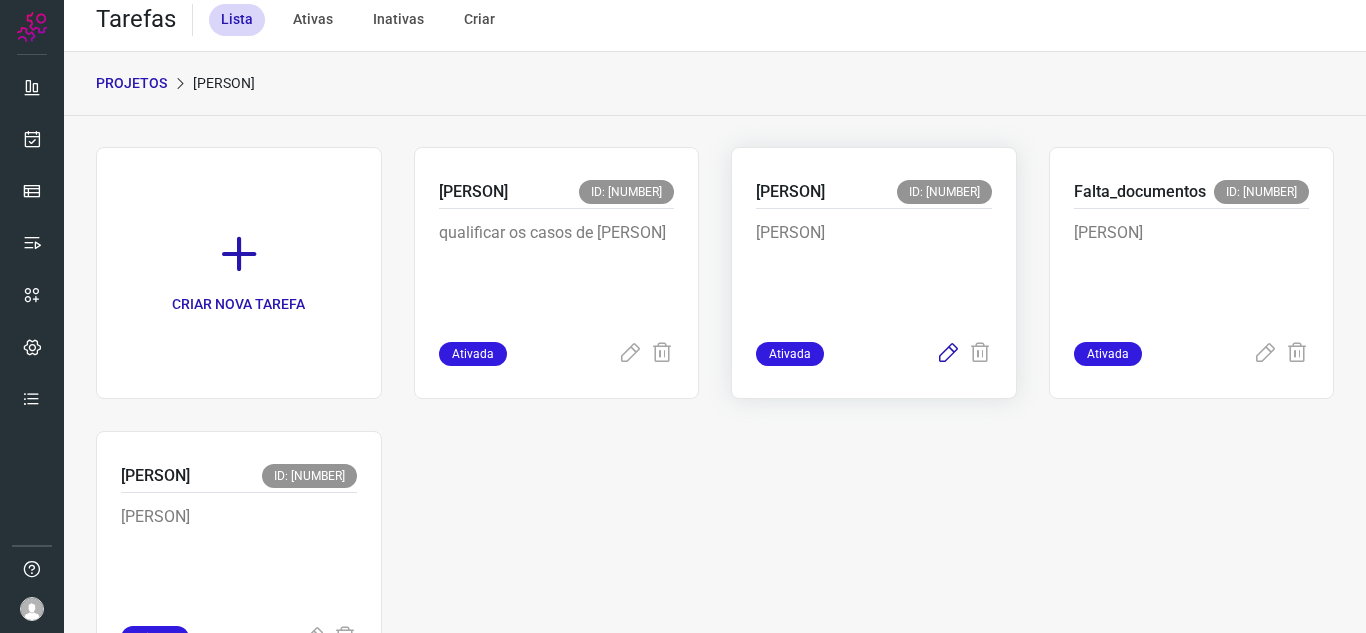 click at bounding box center (948, 354) 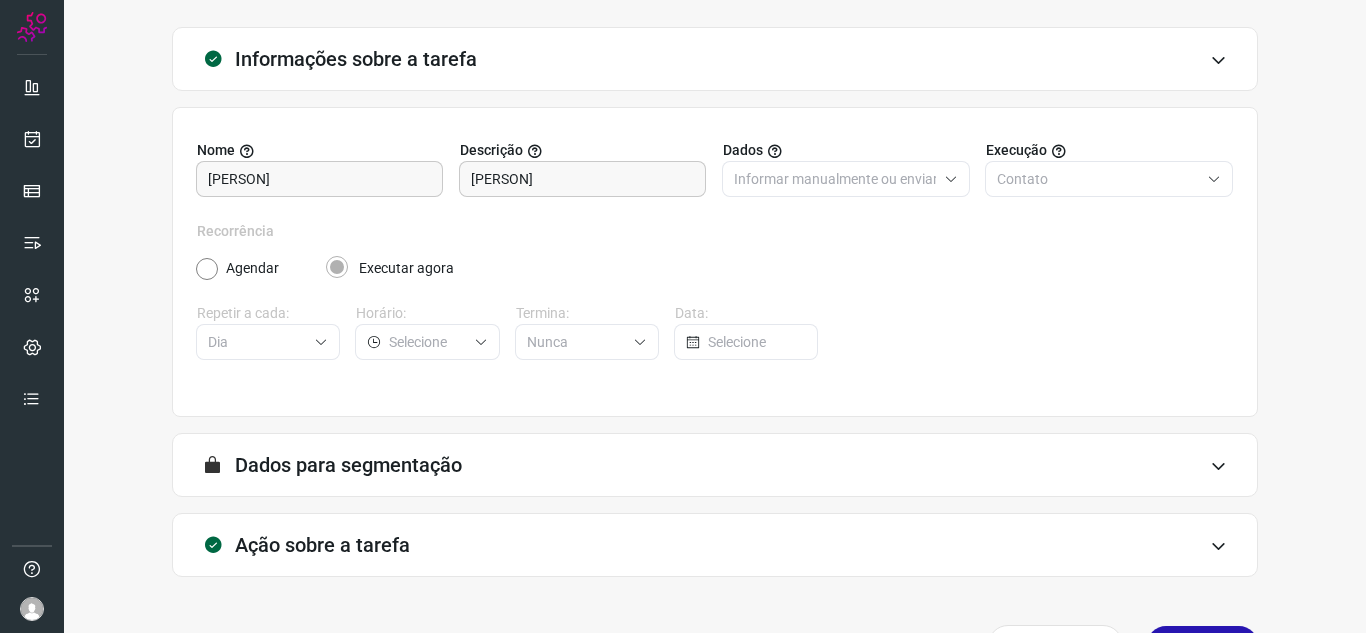 scroll, scrollTop: 148, scrollLeft: 0, axis: vertical 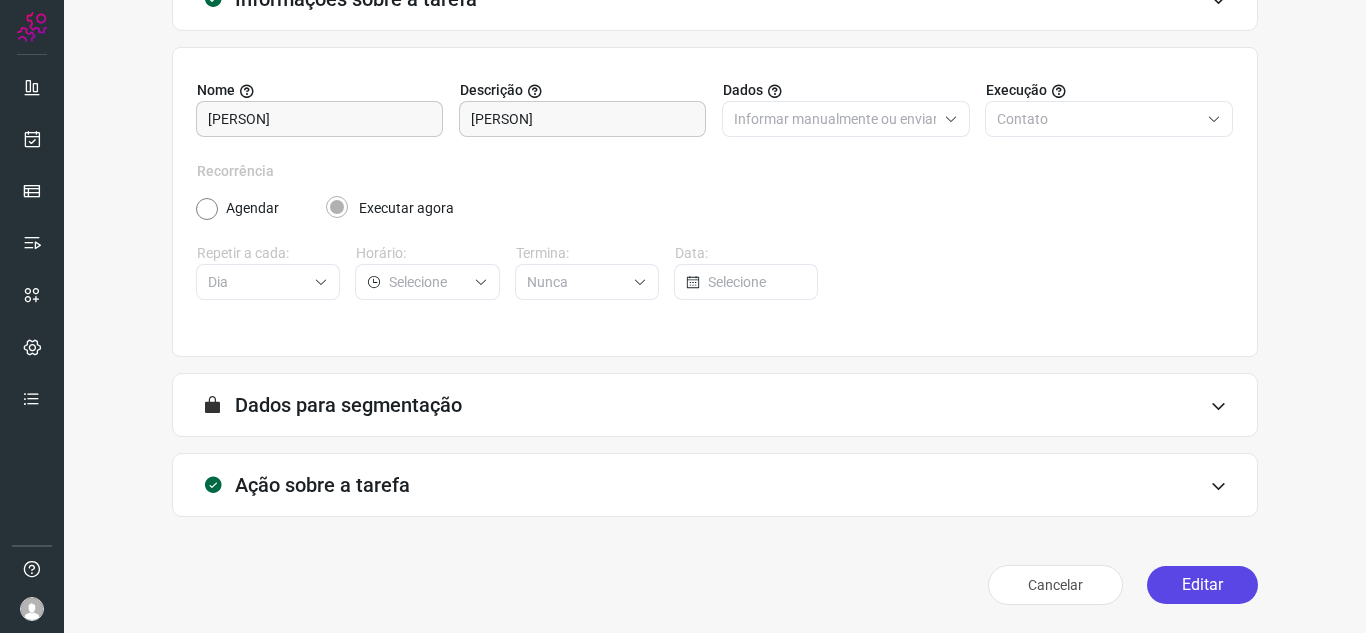 click on "Editar" at bounding box center (1202, 585) 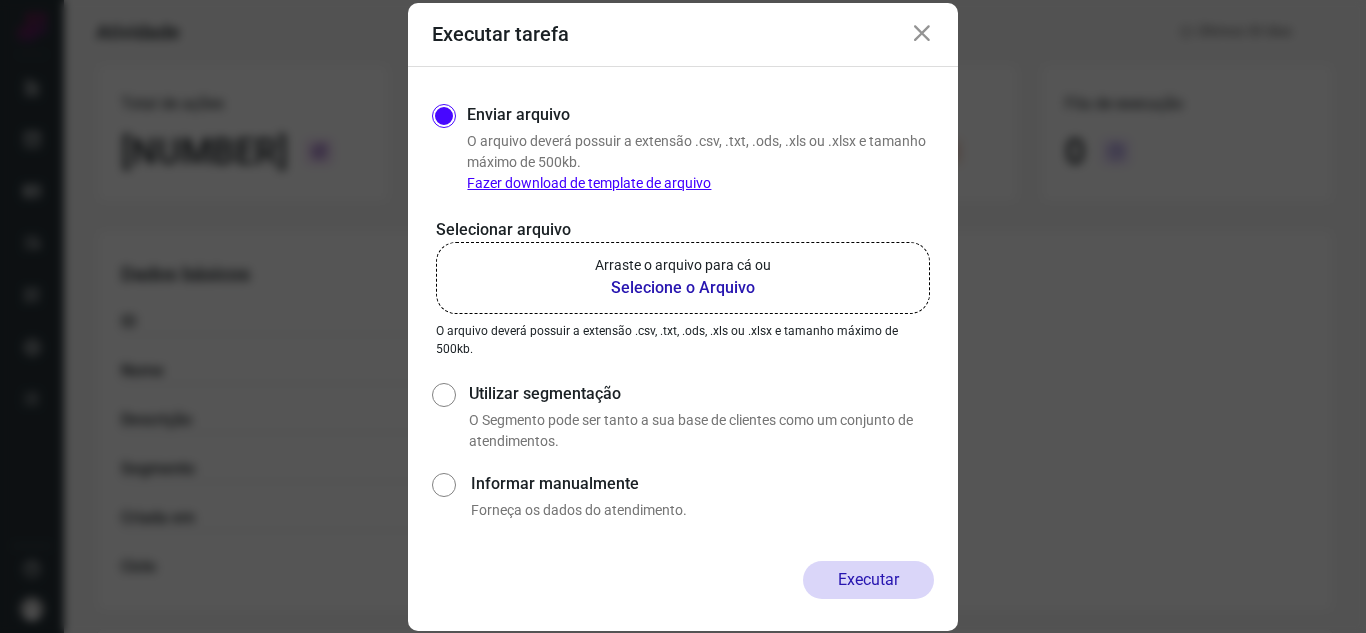click on "Arraste o arquivo para cá ou" at bounding box center [683, 265] 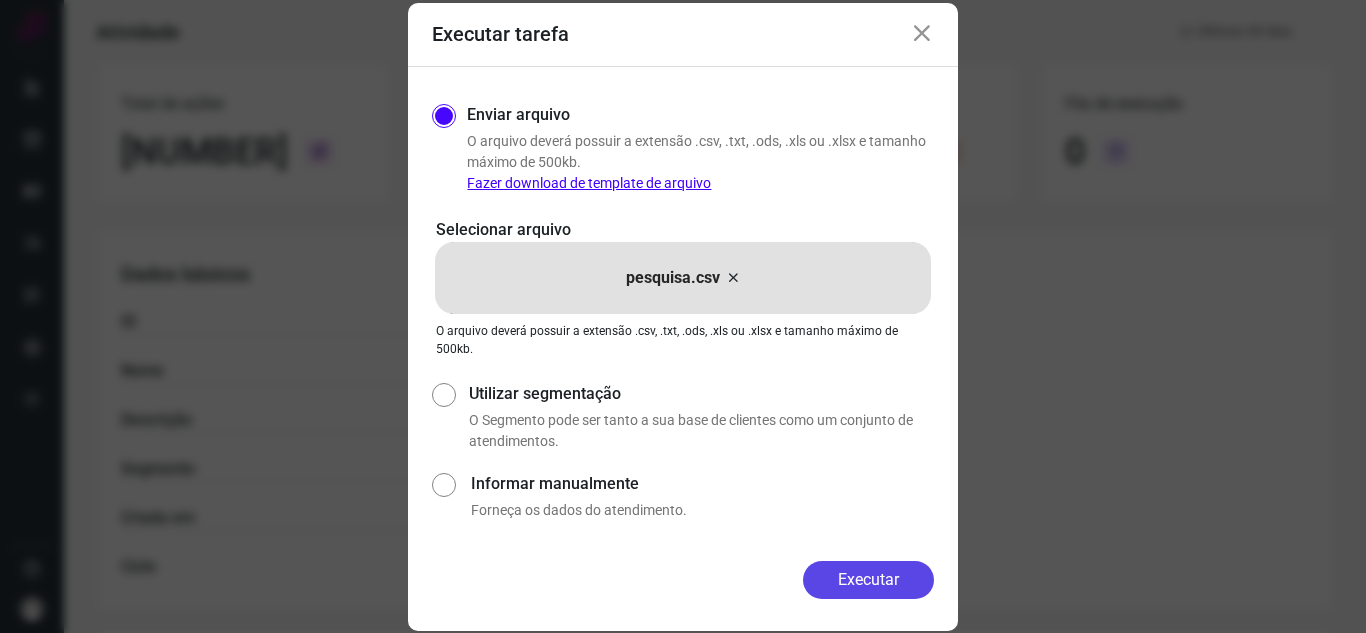 click on "Executar" at bounding box center [868, 580] 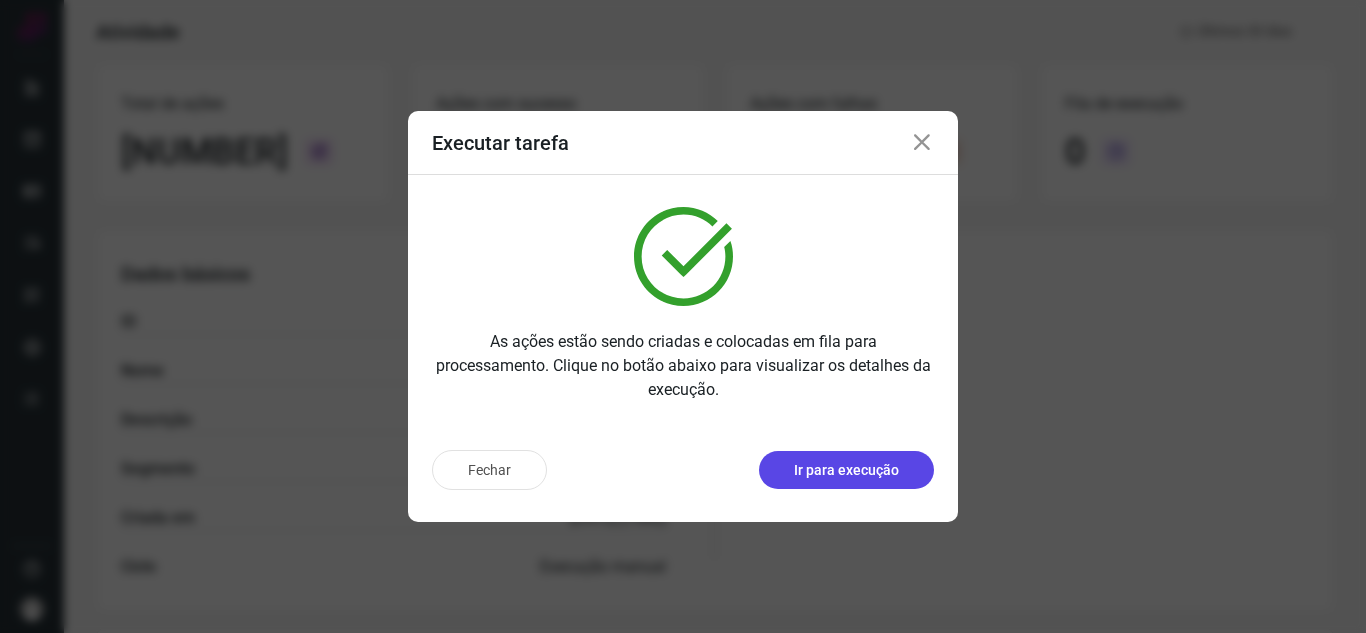 click on "Ir para execução" at bounding box center [846, 470] 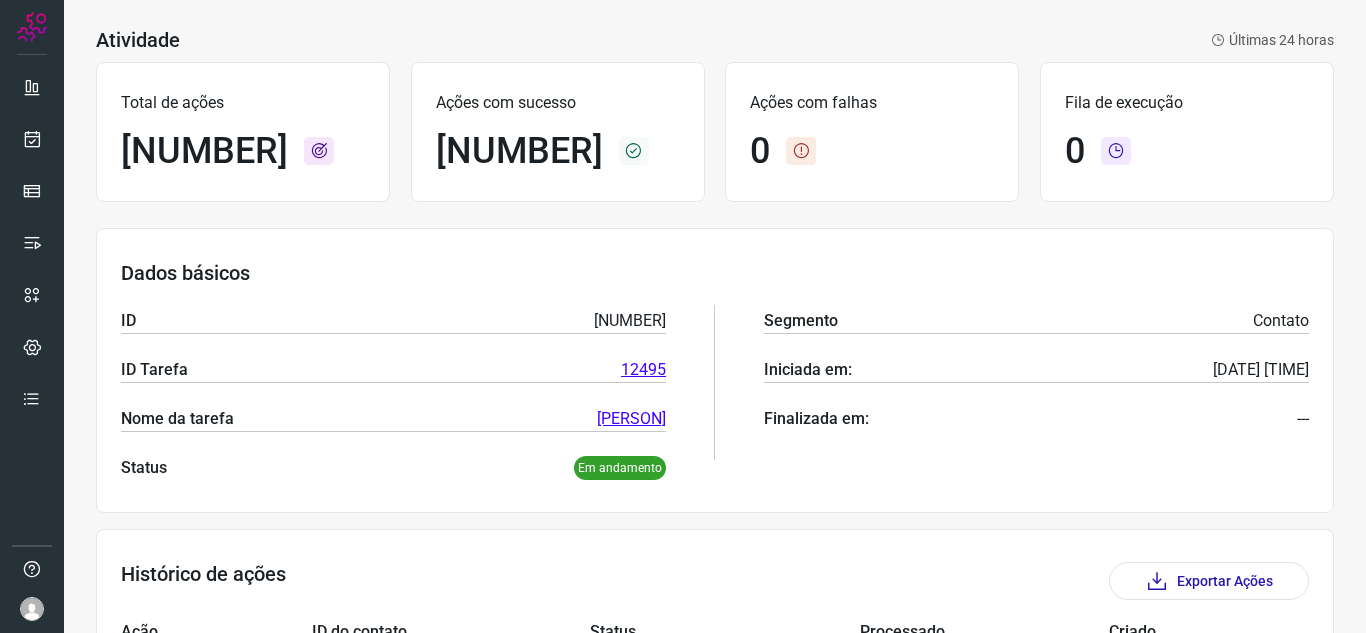 scroll, scrollTop: 0, scrollLeft: 0, axis: both 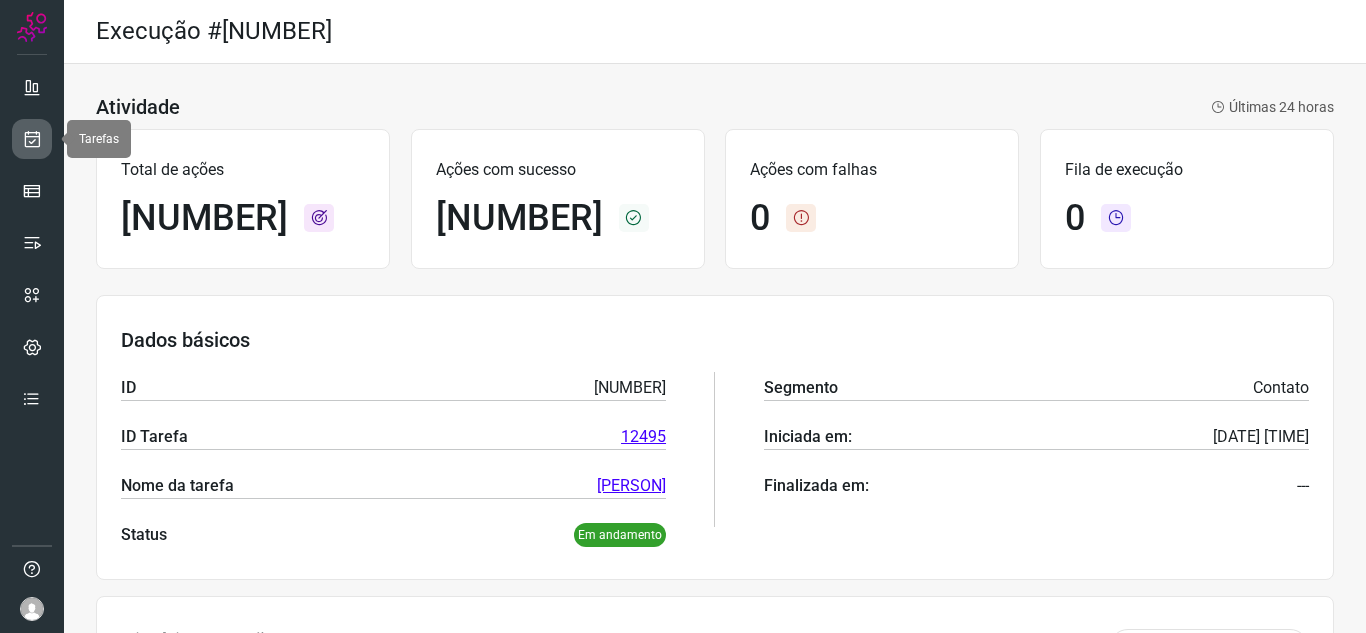 click at bounding box center [32, 139] 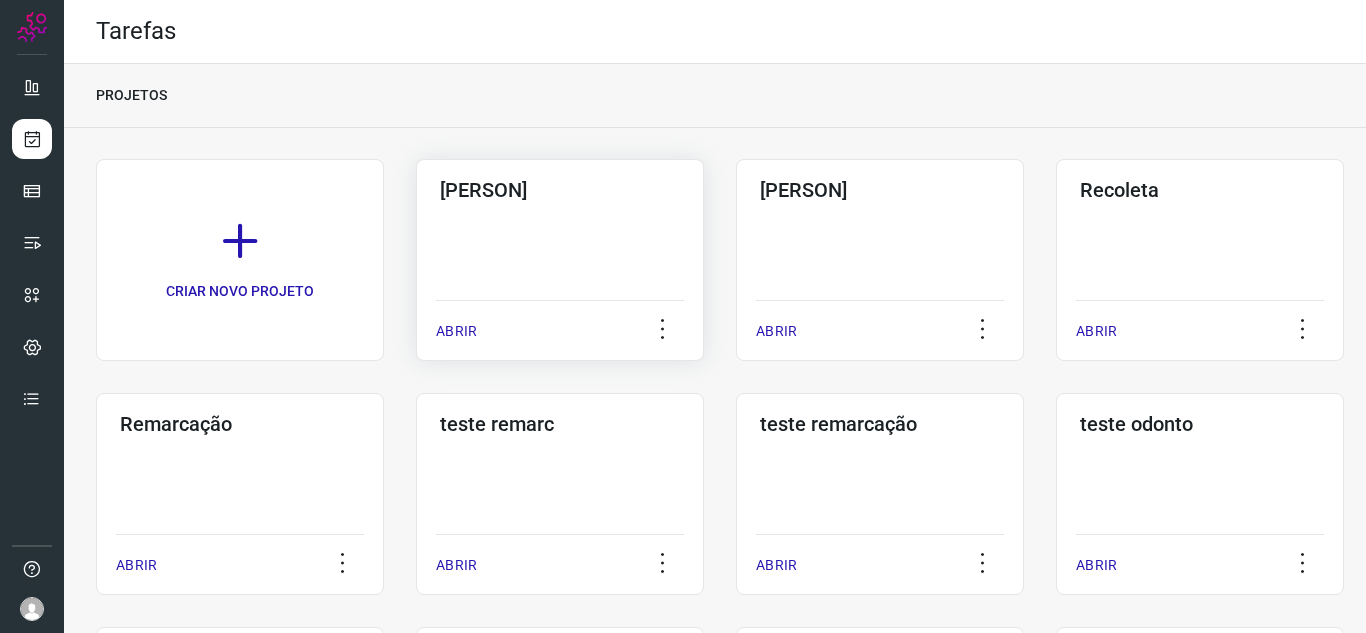 click on "ABRIR" at bounding box center [456, 331] 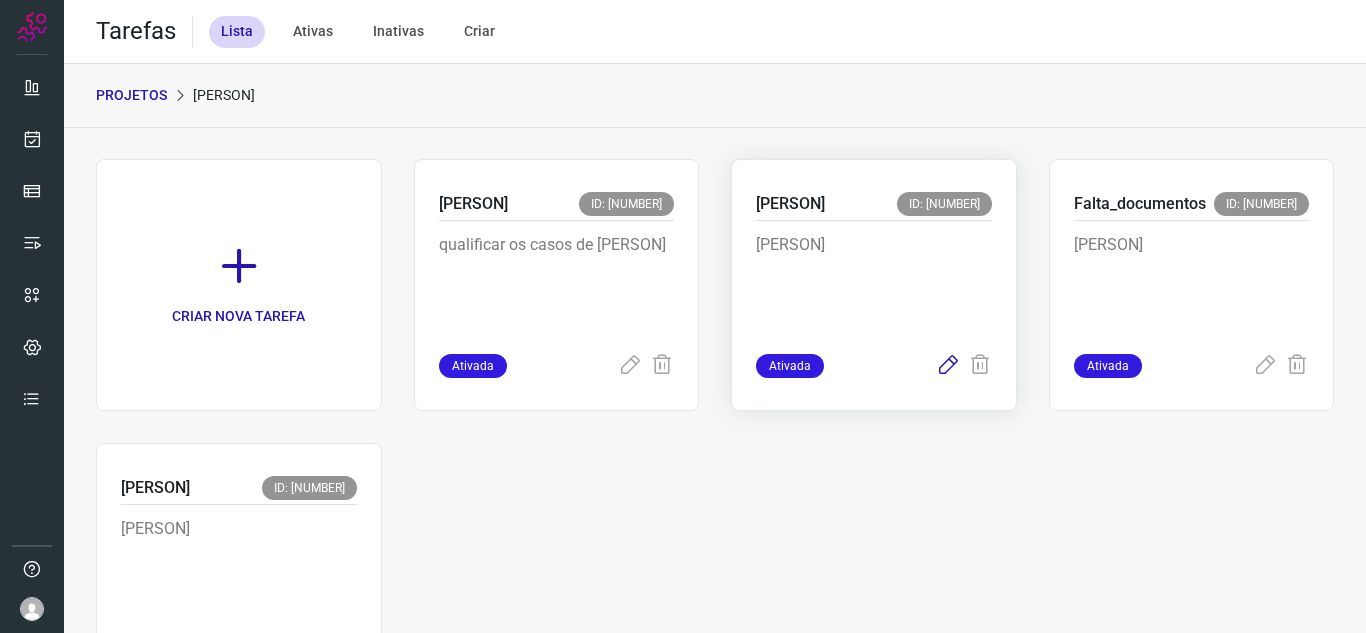 click at bounding box center (948, 366) 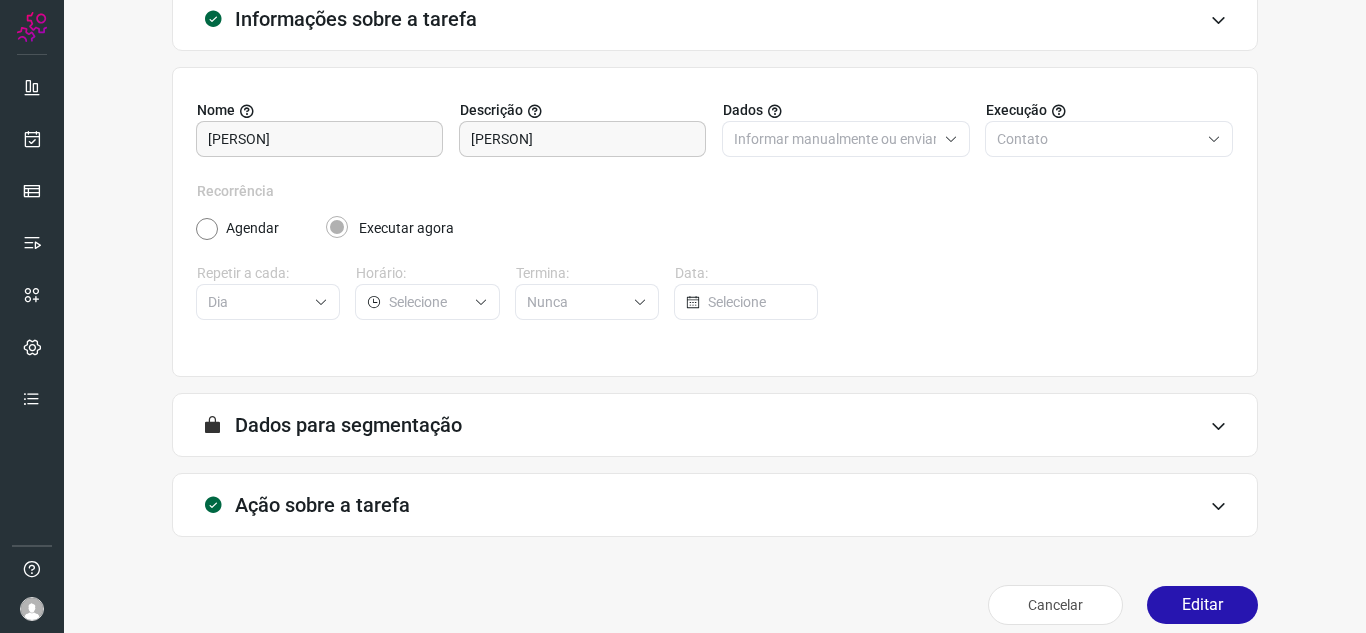 scroll, scrollTop: 148, scrollLeft: 0, axis: vertical 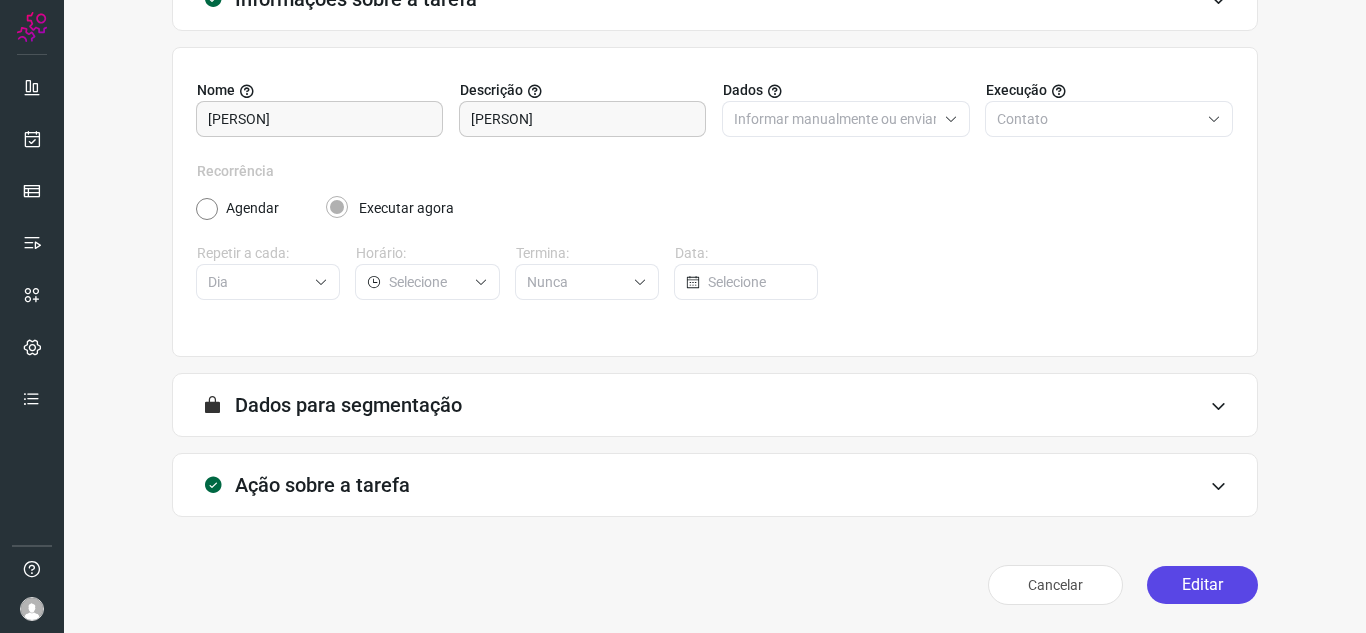 click on "Editar" at bounding box center (1202, 585) 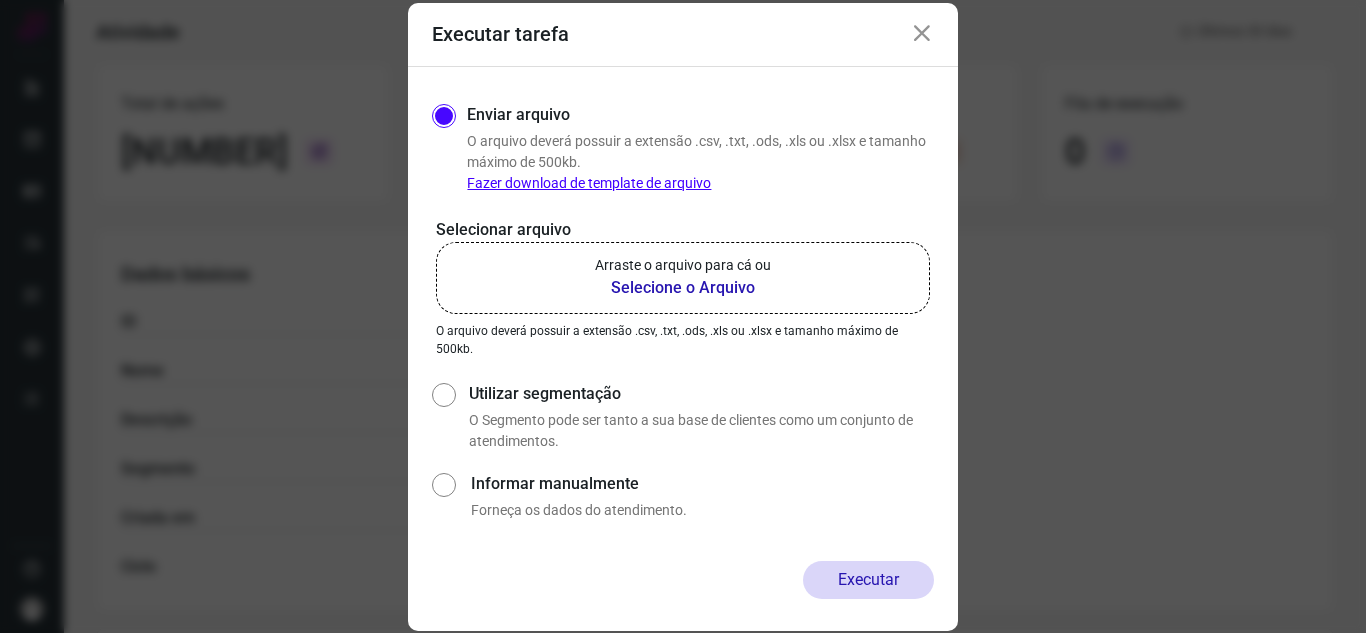 click on "Arraste o arquivo para cá ou Selecione o Arquivo" 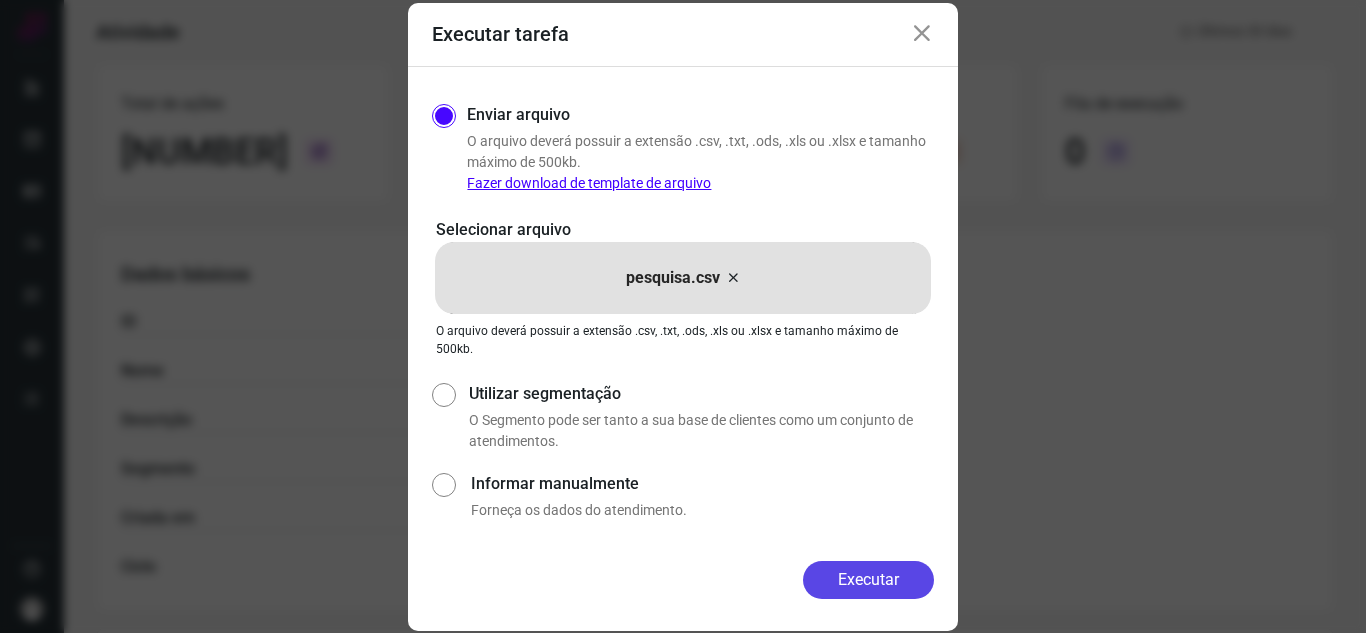 click on "Executar" at bounding box center [868, 580] 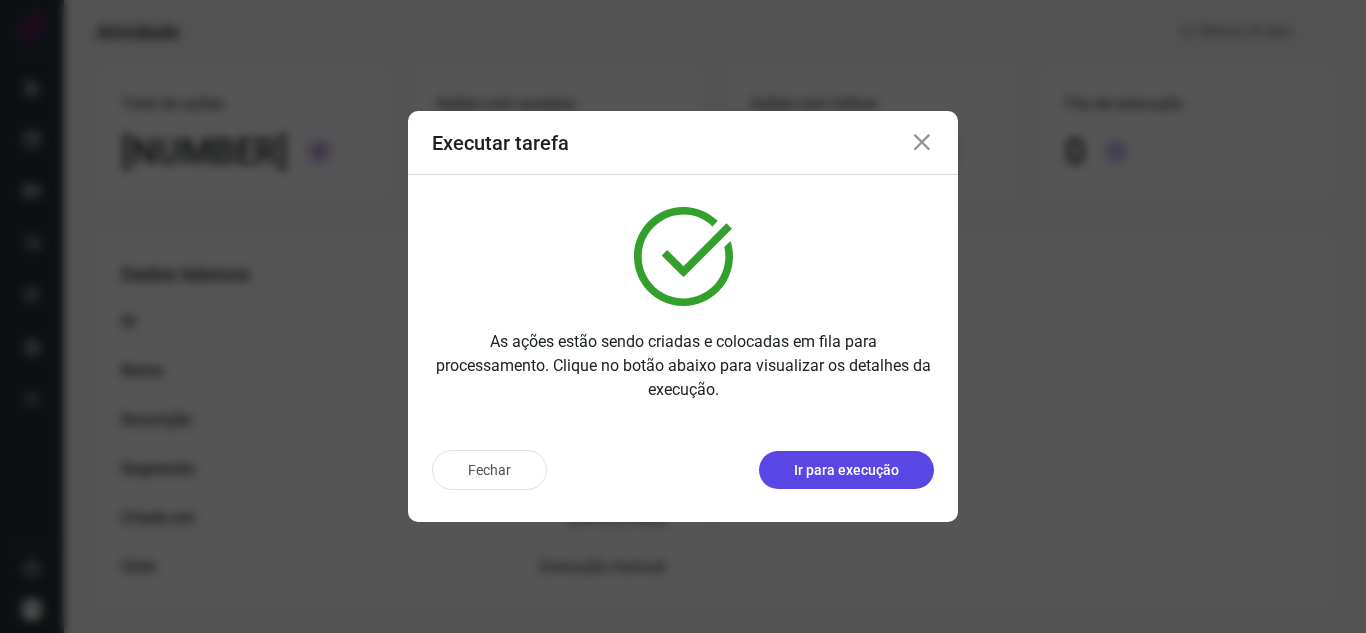 click on "Ir para execução" at bounding box center (846, 470) 